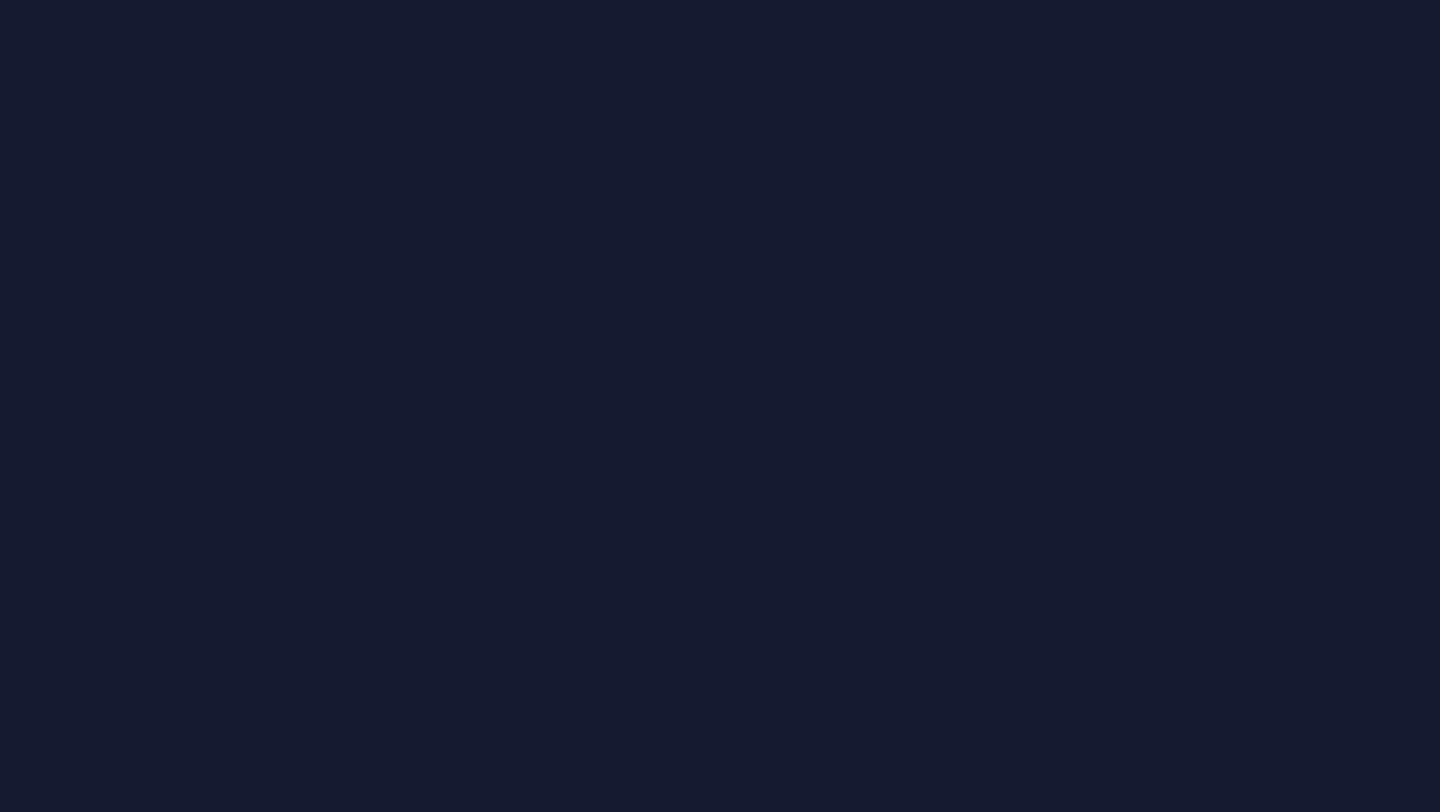 scroll, scrollTop: 0, scrollLeft: 0, axis: both 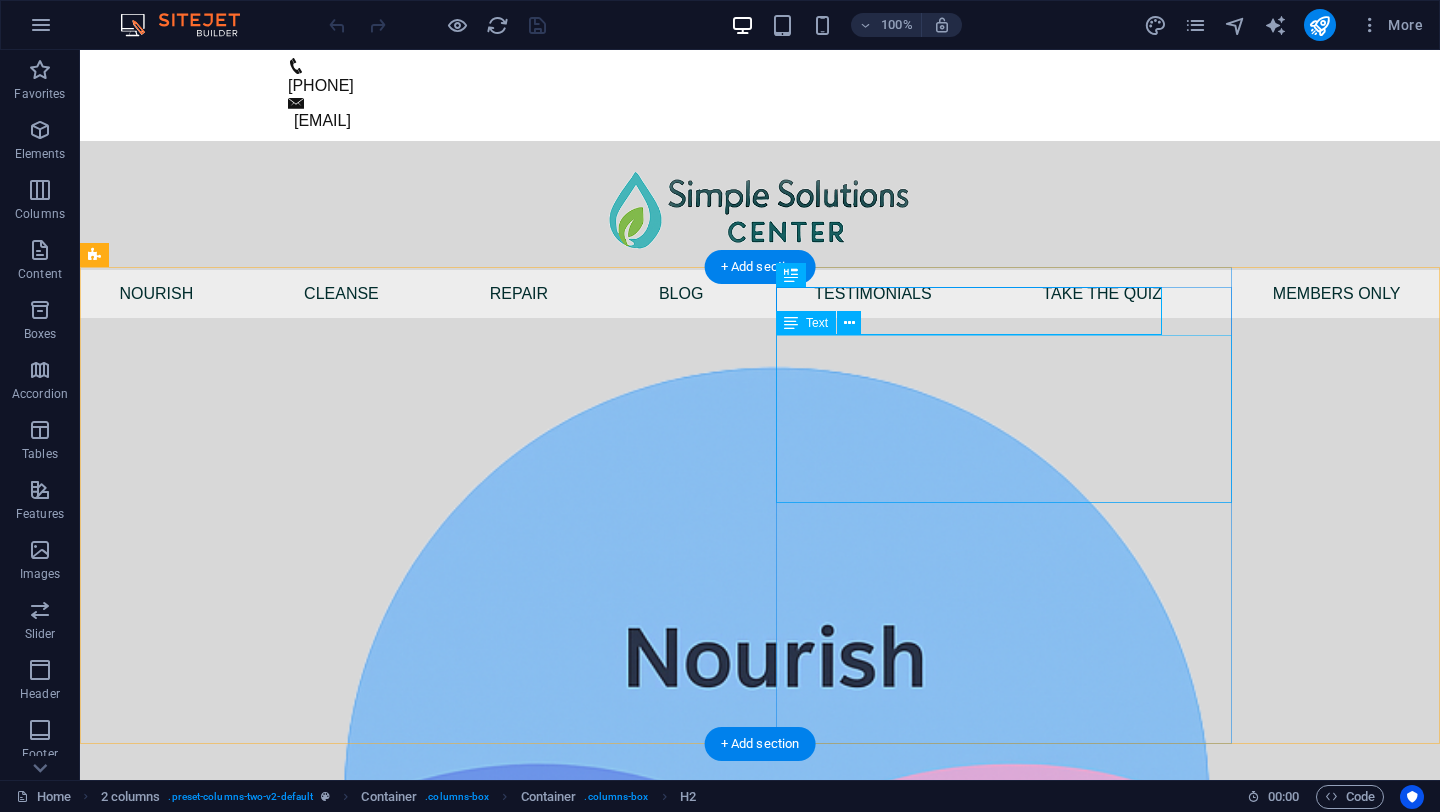 click on "Achieving optimal health requires a balanced approach that nourishes, cleanses, and repairs the body. Nourishment provides essential nutrients, cleansing removes toxins, and repairing processes support recovery and rejuvenation. Together, these pillars enhance overall wellness and vitality. Embrace this approach for a healthier, vibrant life—start  prioritizing your well-being today." at bounding box center [324, 1829] 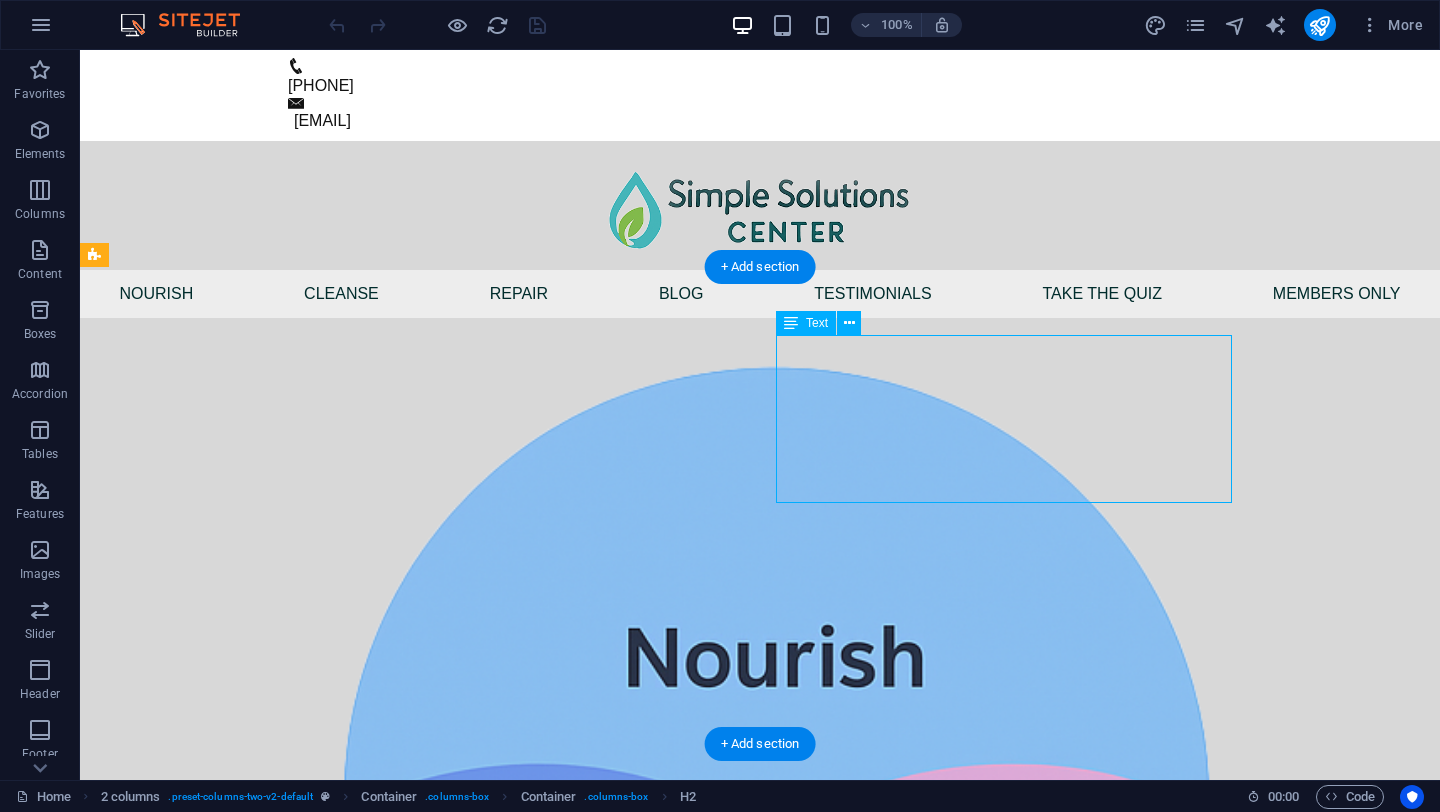 click on "Achieving optimal health requires a balanced approach that nourishes, cleanses, and repairs the body. Nourishment provides essential nutrients, cleansing removes toxins, and repairing processes support recovery and rejuvenation. Together, these pillars enhance overall wellness and vitality. Embrace this approach for a healthier, vibrant life—start  prioritizing your well-being today." at bounding box center [324, 1829] 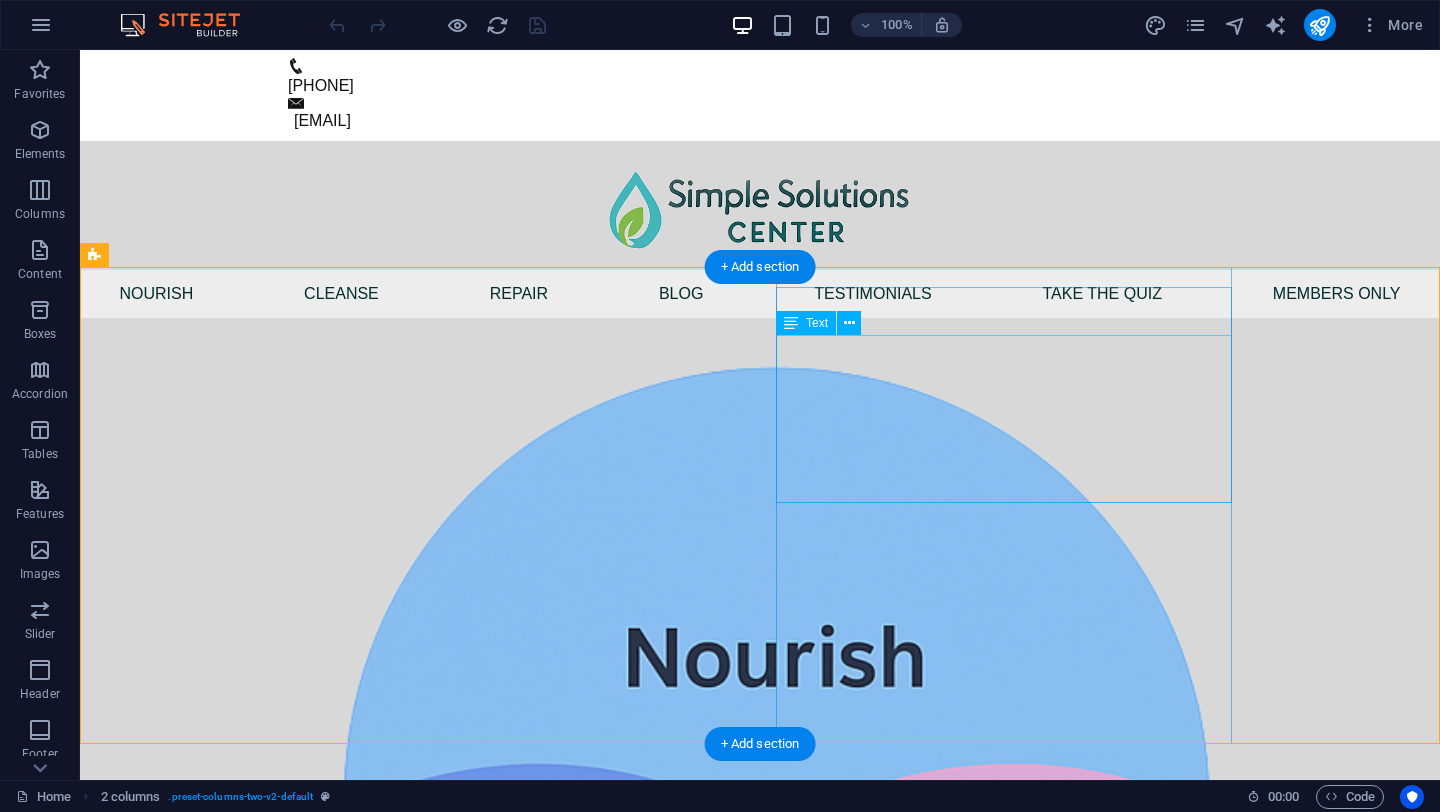 click on "Achieving optimal health requires a balanced approach that nourishes, cleanses, and repairs the body. Nourishment provides essential nutrients, cleansing removes toxins, and repairing processes support recovery and rejuvenation. Together, these pillars enhance overall wellness and vitality. Embrace this approach for a healthier, vibrant life—start  prioritizing your well-being today." at bounding box center (324, 1829) 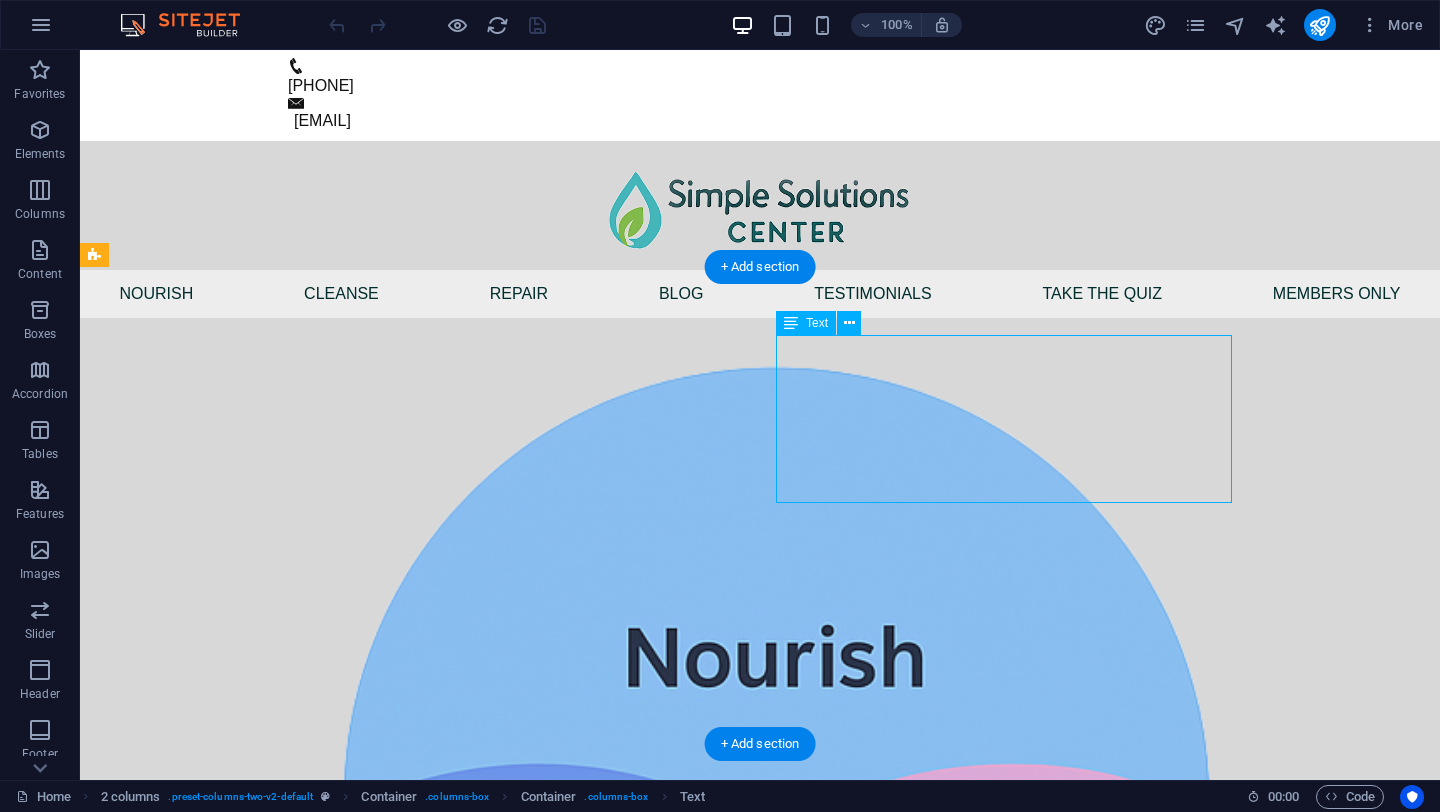 click on "Achieving optimal health requires a balanced approach that nourishes, cleanses, and repairs the body. Nourishment provides essential nutrients, cleansing removes toxins, and repairing processes support recovery and rejuvenation. Together, these pillars enhance overall wellness and vitality. Embrace this approach for a healthier, vibrant life—start  prioritizing your well-being today." at bounding box center [324, 1829] 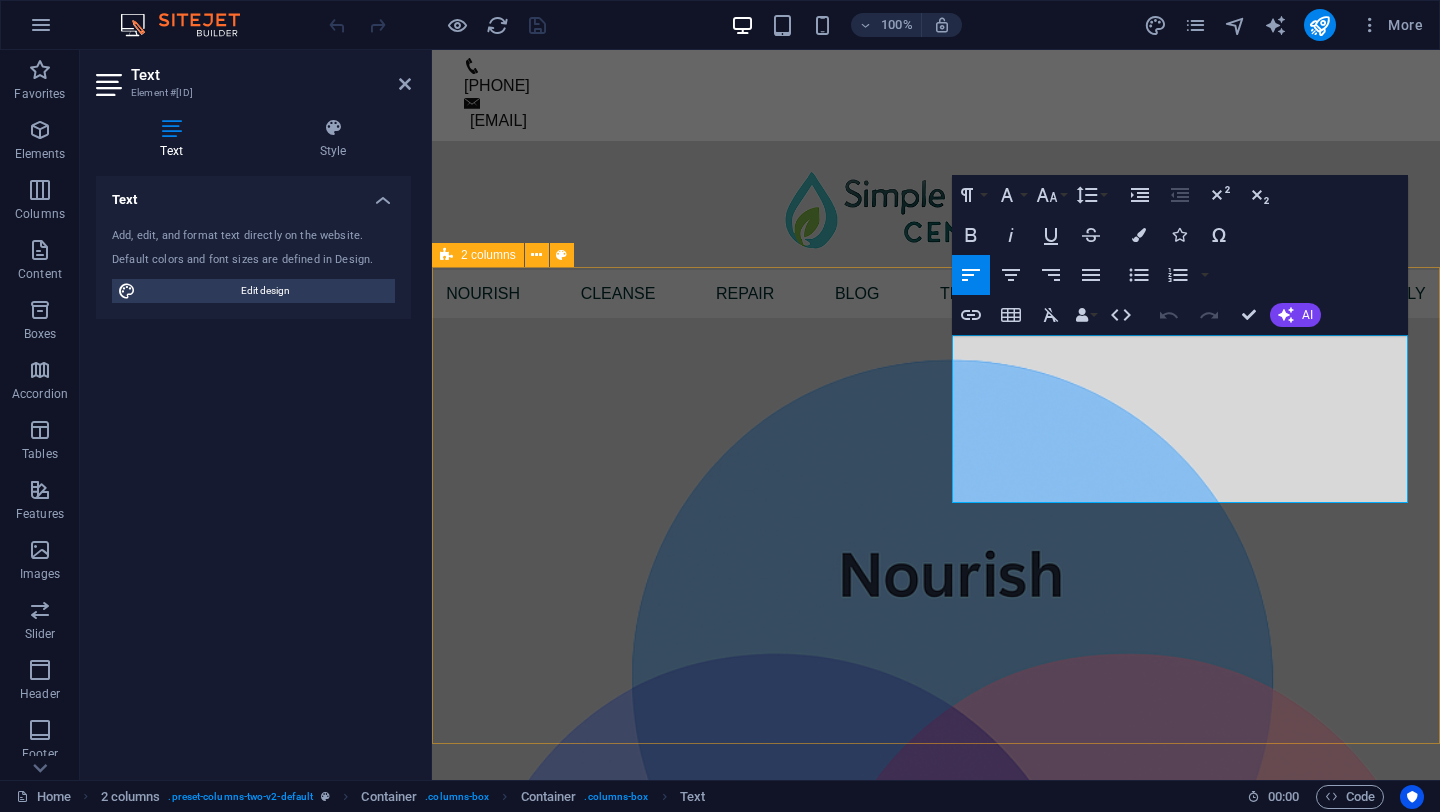 drag, startPoint x: 1195, startPoint y: 487, endPoint x: 923, endPoint y: 323, distance: 317.61612 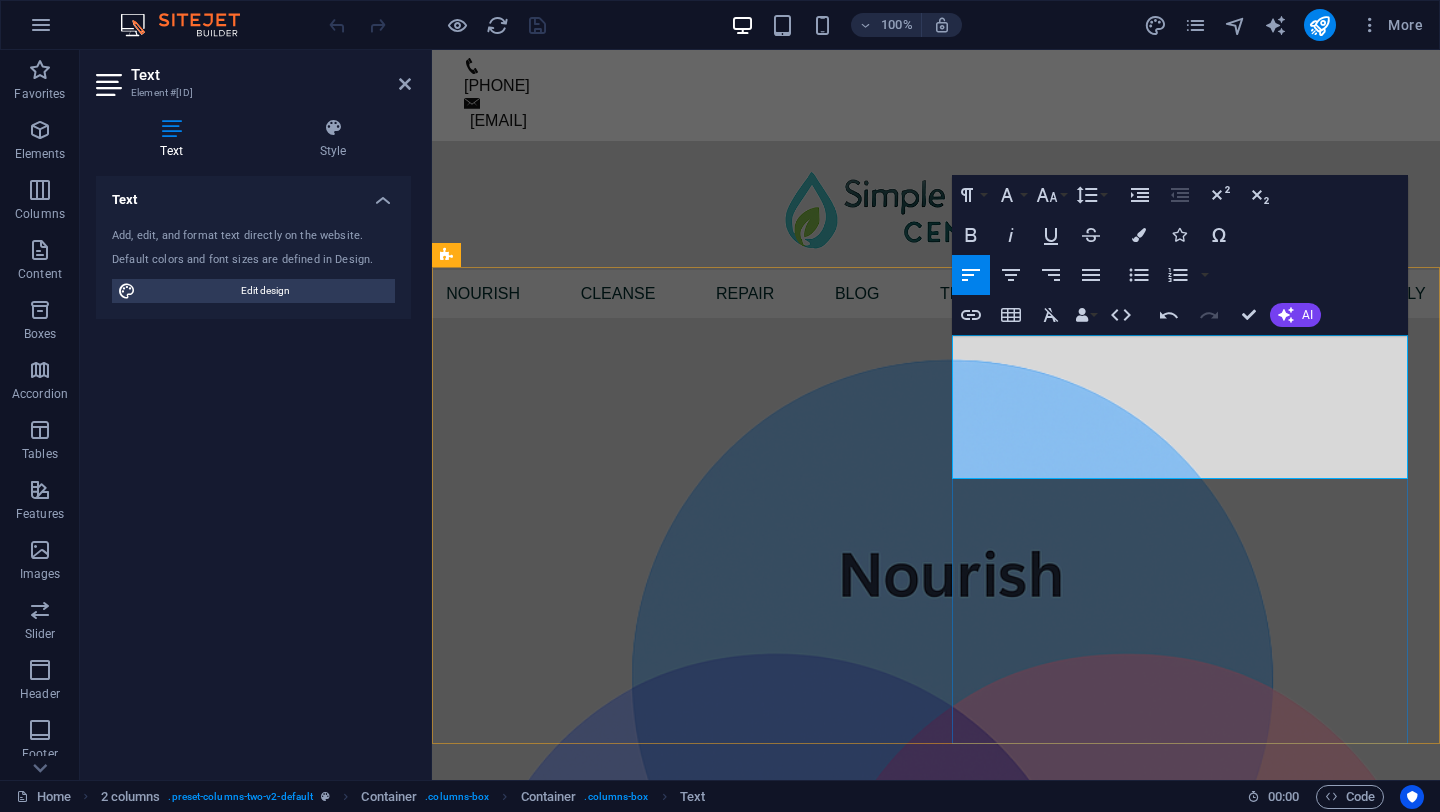 drag, startPoint x: 1197, startPoint y: 467, endPoint x: 953, endPoint y: 345, distance: 272.8003 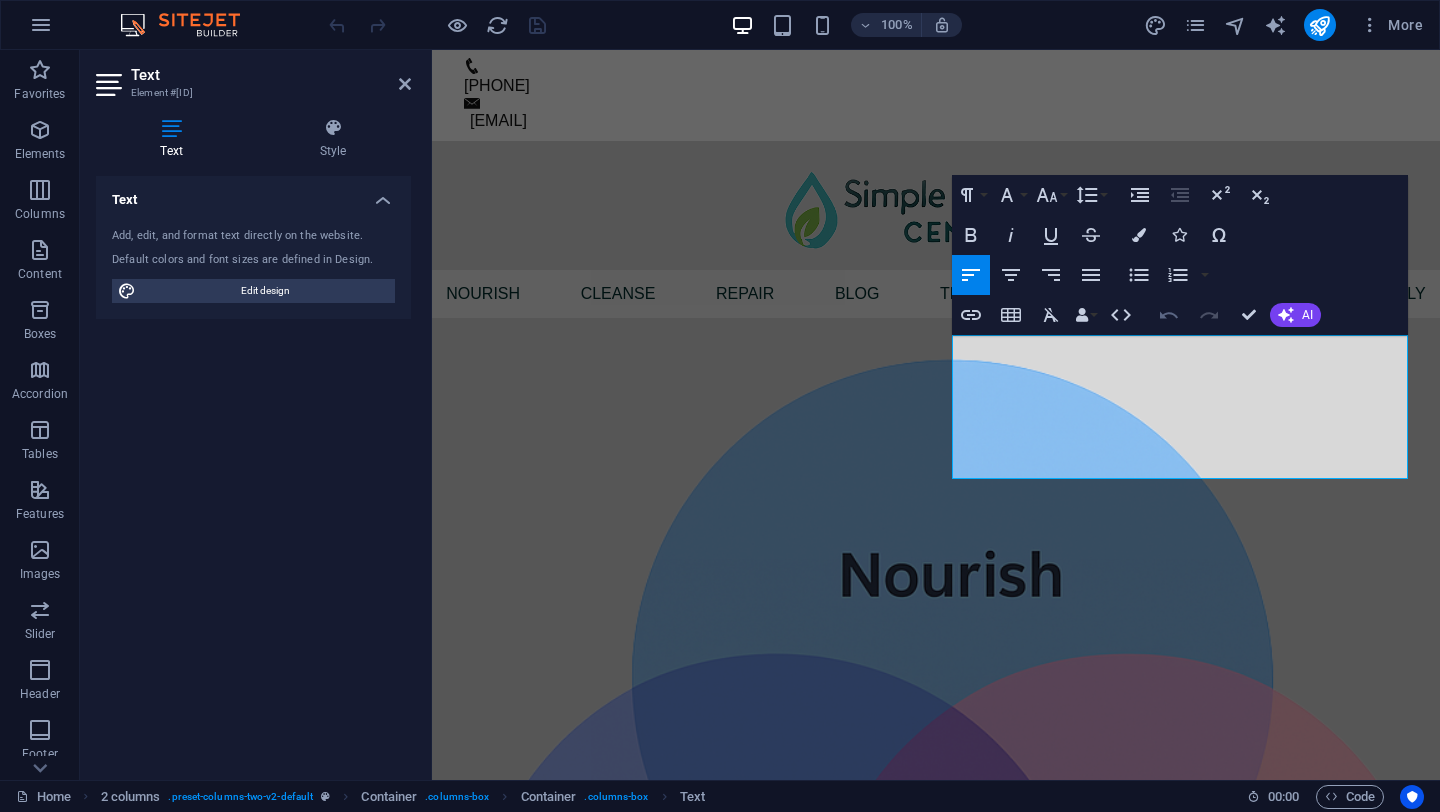 click 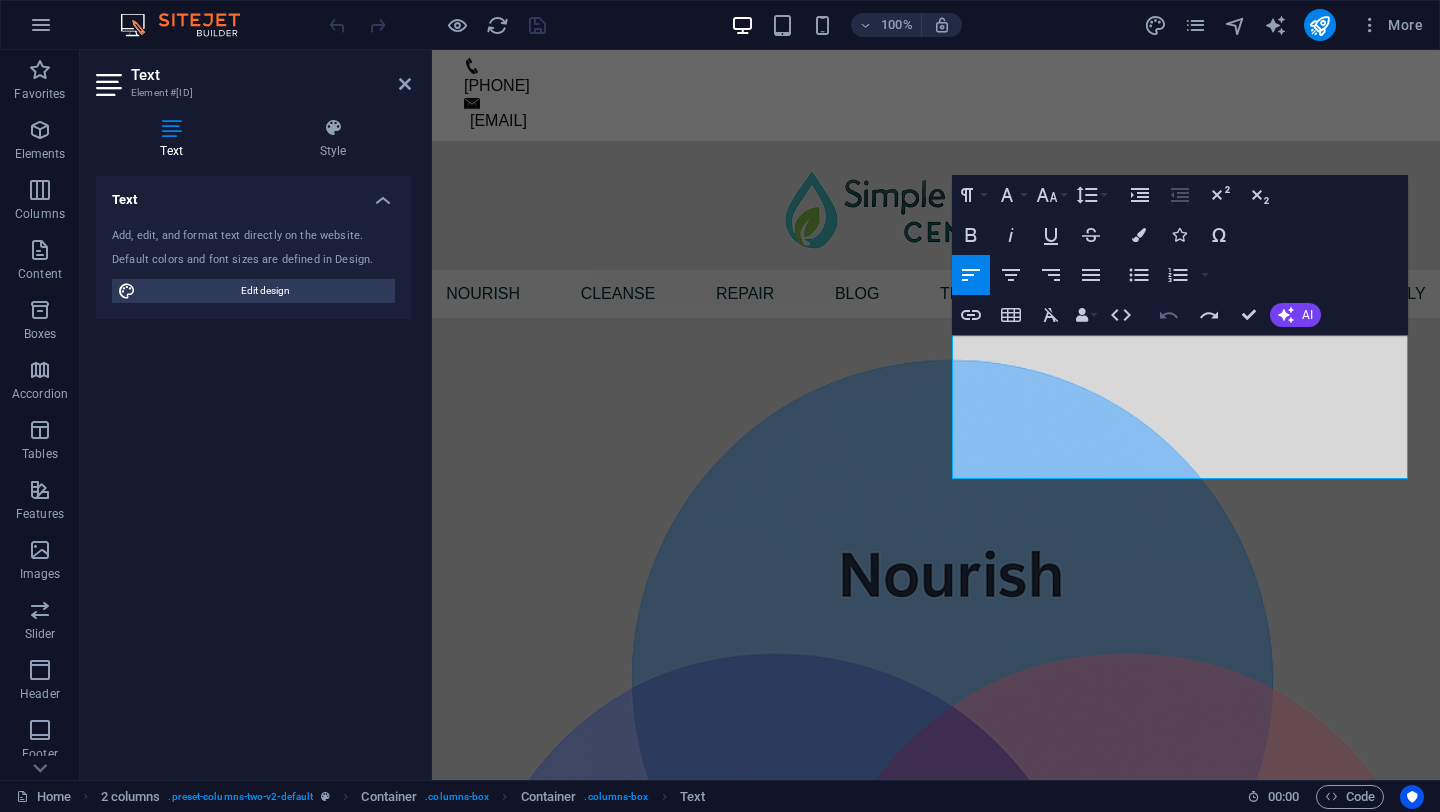 click 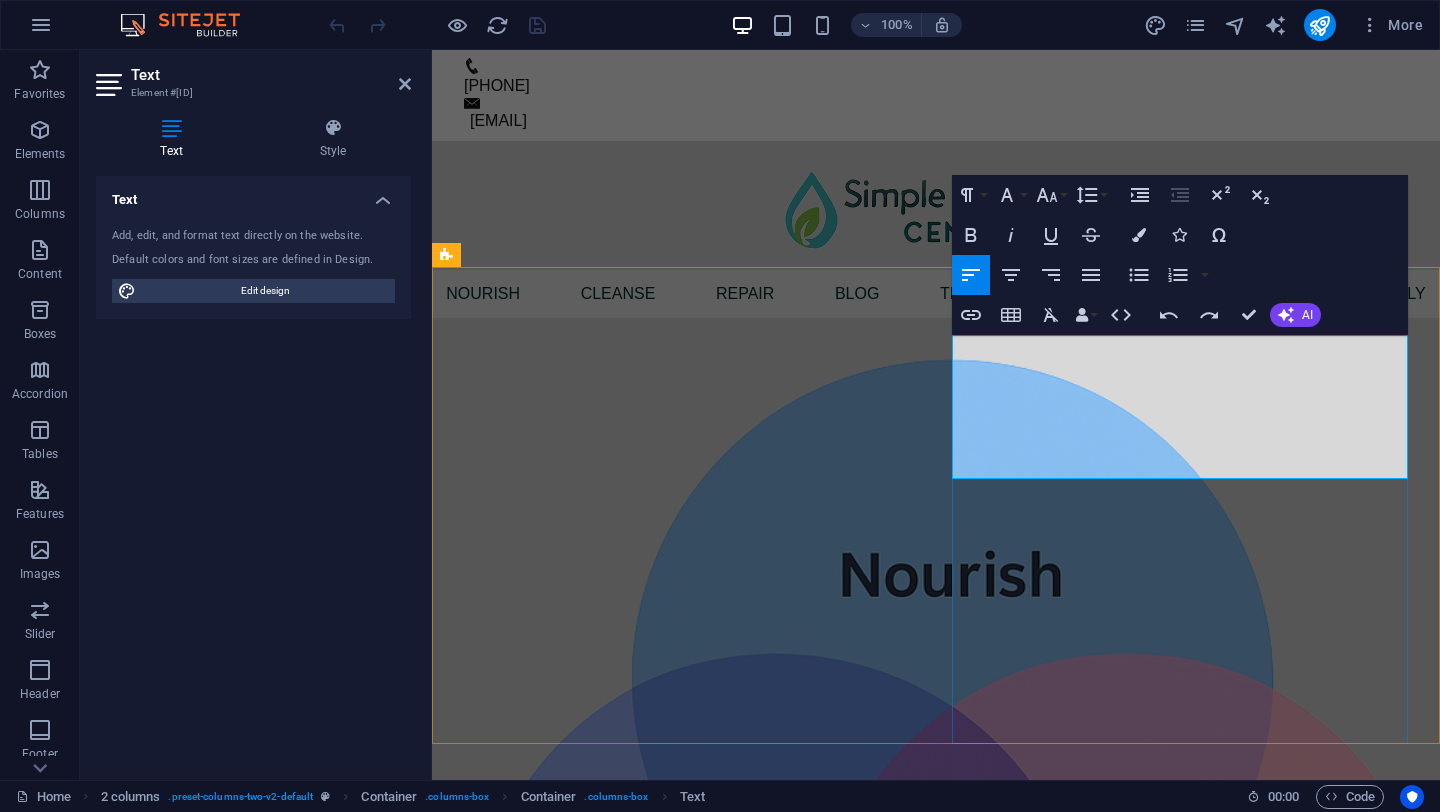 click on "Achieving Optimal Health True health comes from a balanced approach—one that nourishes, cleanses, and supports the body’s natural ability to heal. Nourishment fuels the body with essential nutrients, cleansing helps release built-up toxins, and repair allows for deep healing and renewal. When these elements work together, they create a foundation for lasting wellness and vitality. Embrace this path and begin making your well-being a daily priority—your vibrant life starts here."" at bounding box center [676, 1456] 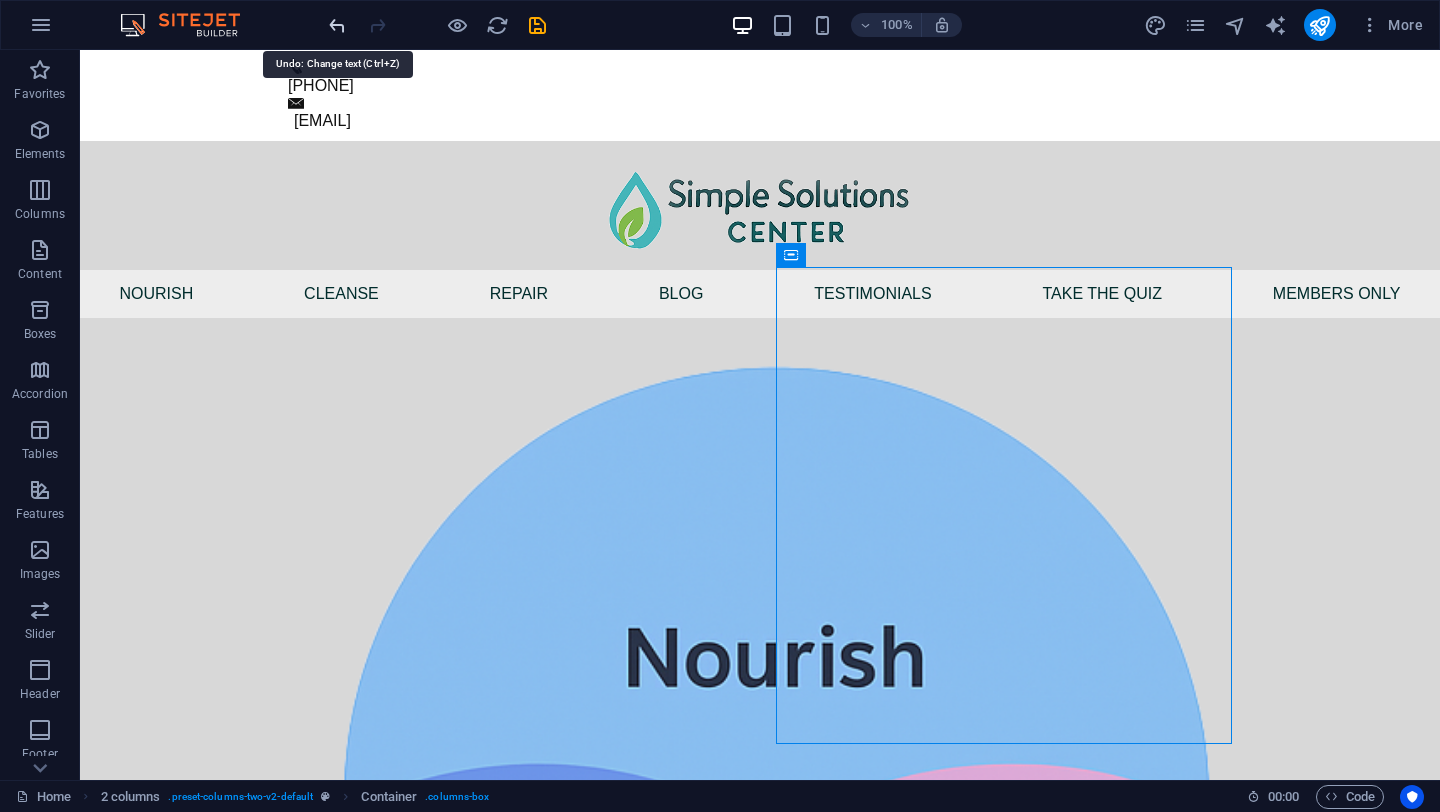 click at bounding box center (337, 25) 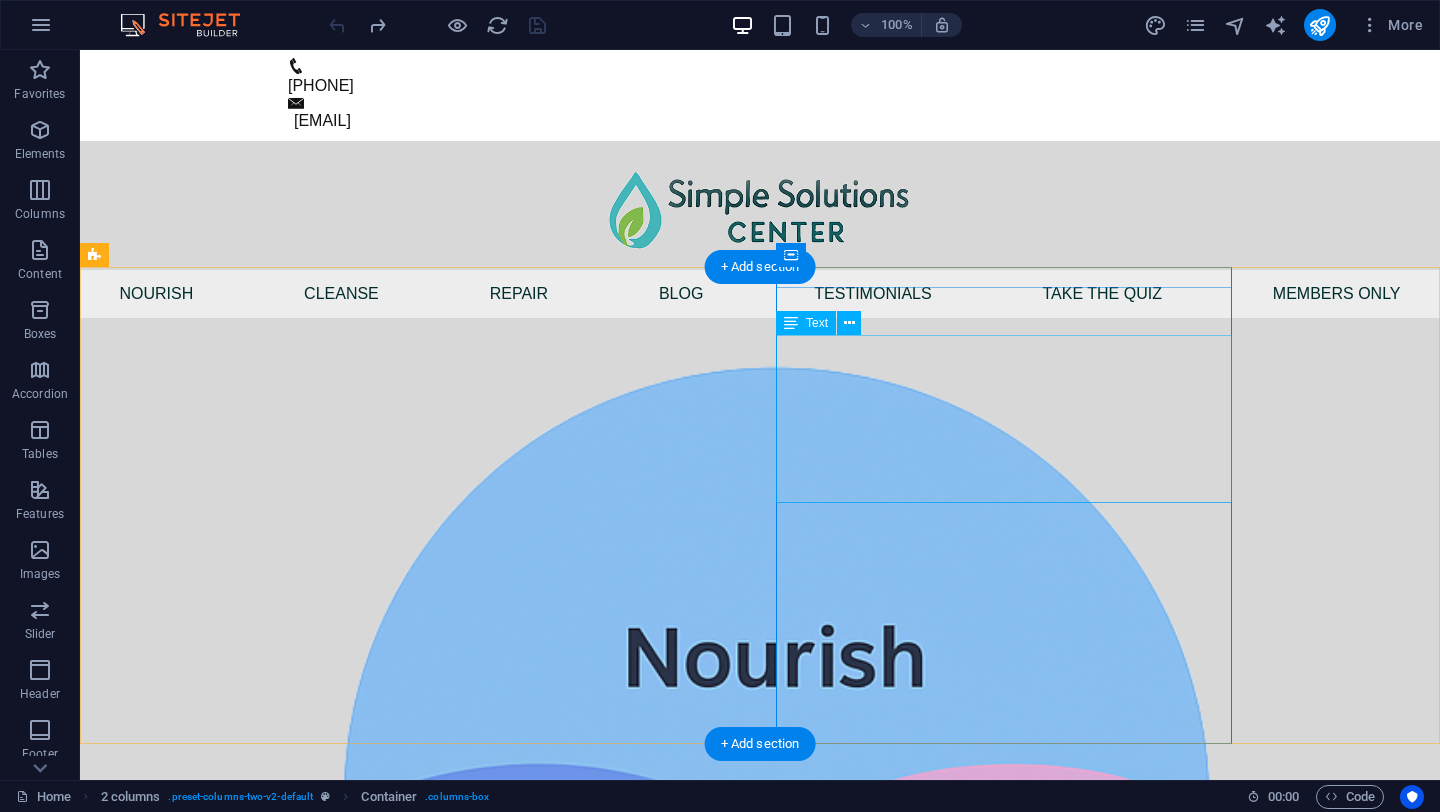 click on "Achieving optimal health requires a balanced approach that nourishes, cleanses, and repairs the body. Nourishment provides essential nutrients, cleansing removes toxins, and repairing processes support recovery and rejuvenation. Together, these pillars enhance overall wellness and vitality. Embrace this approach for a healthier, vibrant life—start  prioritizing your well-being today." at bounding box center [324, 1829] 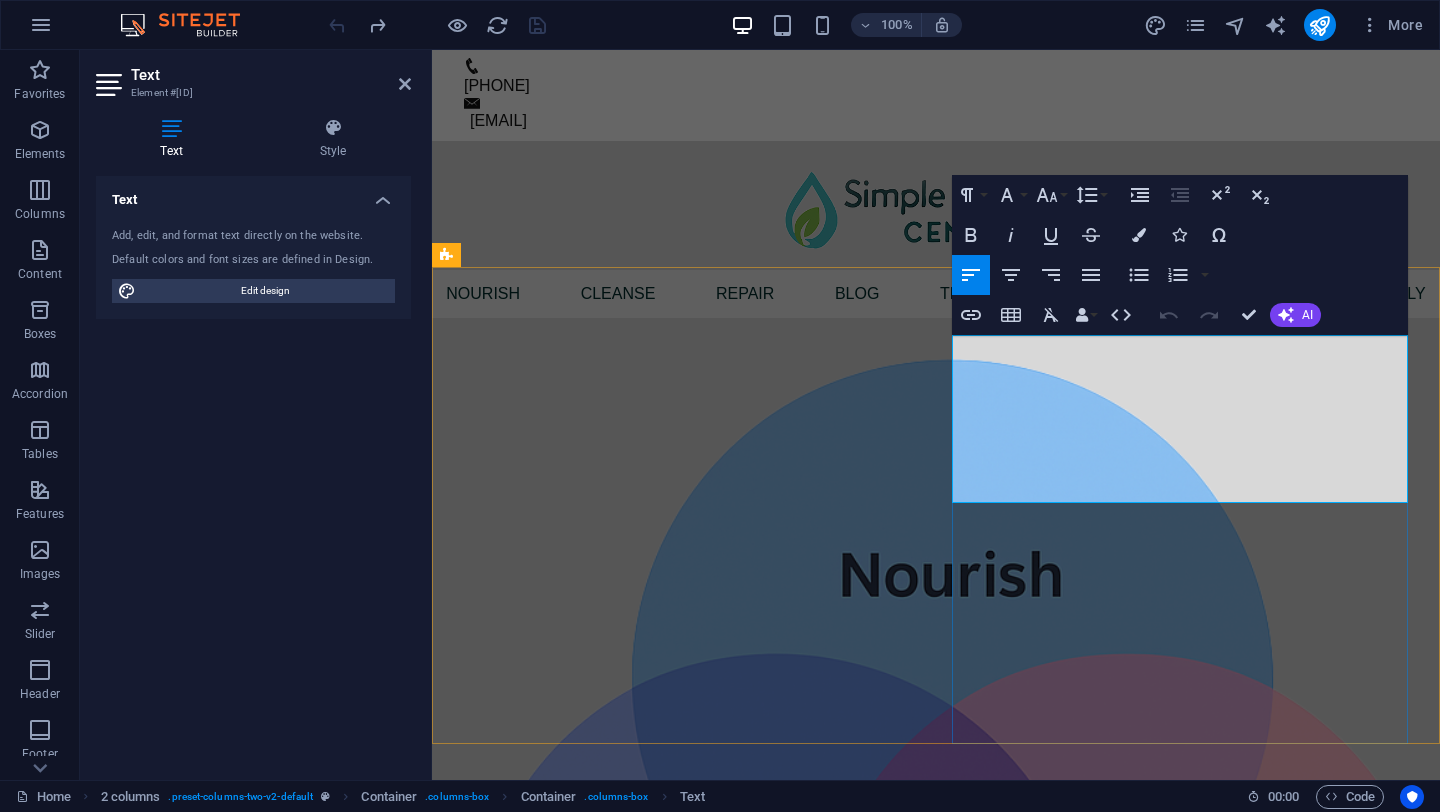 click on "Achieving optimal health requires a balanced approach that nourishes, cleanses, and repairs the body. Nourishment provides essential nutrients, cleansing removes toxins, and repairing processes support recovery and rejuvenation. Together, these pillars enhance overall wellness and vitality. Embrace this approach for a healthier, vibrant life—start" at bounding box center [659, 1491] 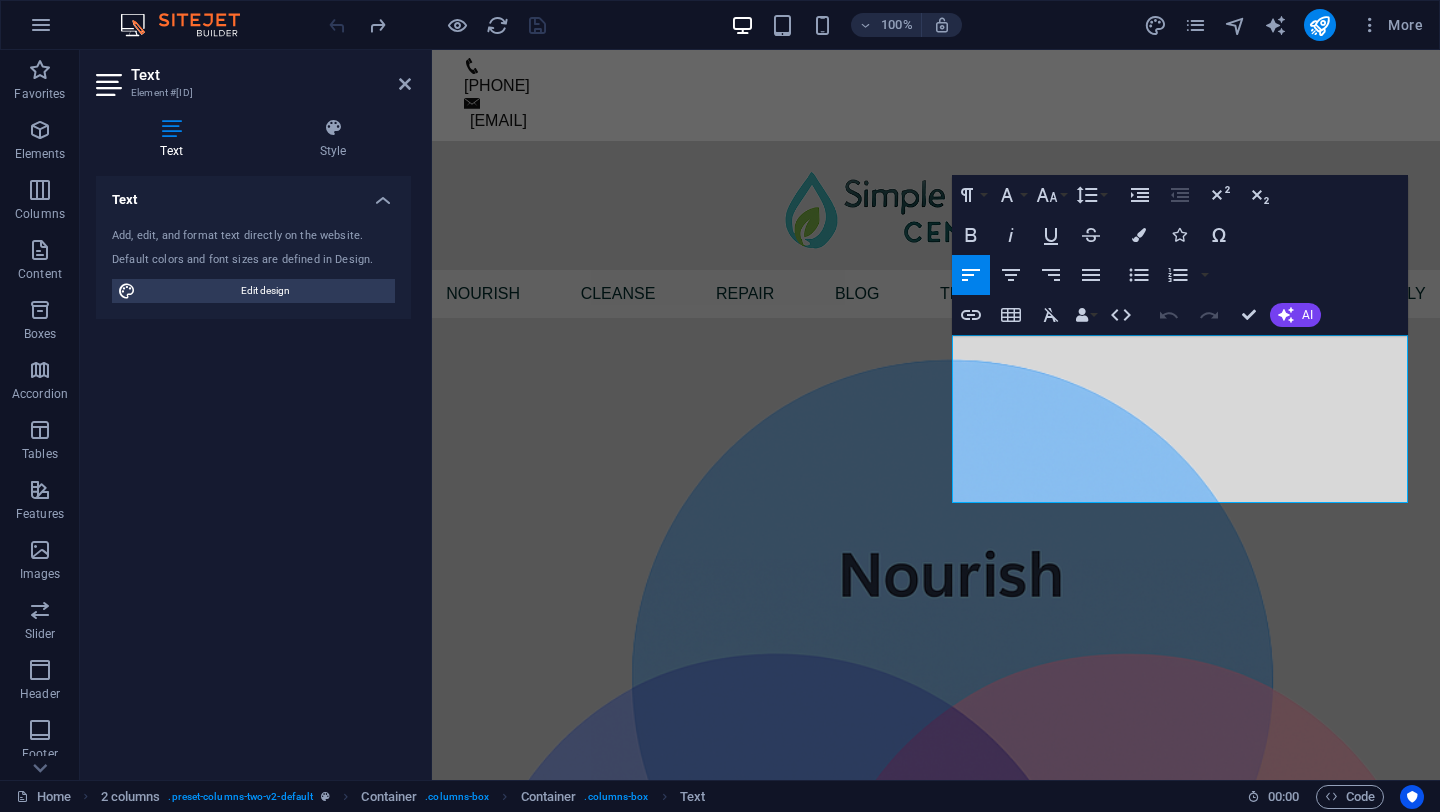 scroll, scrollTop: 8093, scrollLeft: 3, axis: both 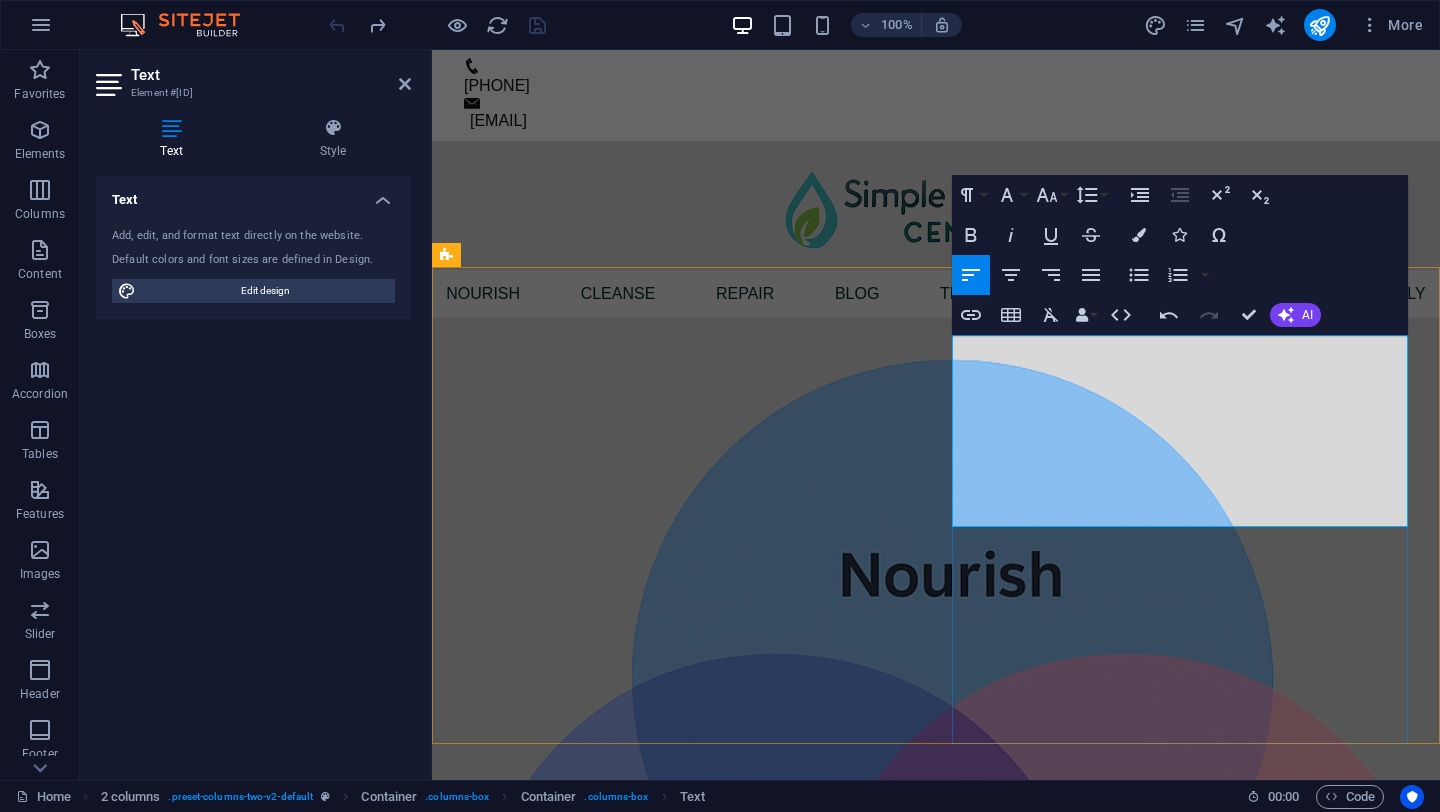 click on "True health comes from a balanced approach—one that nourishes, cleanses, and supports the body’s natural ability to heal. Nourishment fuels the body with essential nutrients, cleansing helps release built-up toxins, and repair allows for deep healing and renewal. When these elements work together, they create a foundation for lasting wellness and vitality. Embrace this path and begin making your well-being a daily priority—your vibrant life starts here."" at bounding box center [676, 1504] 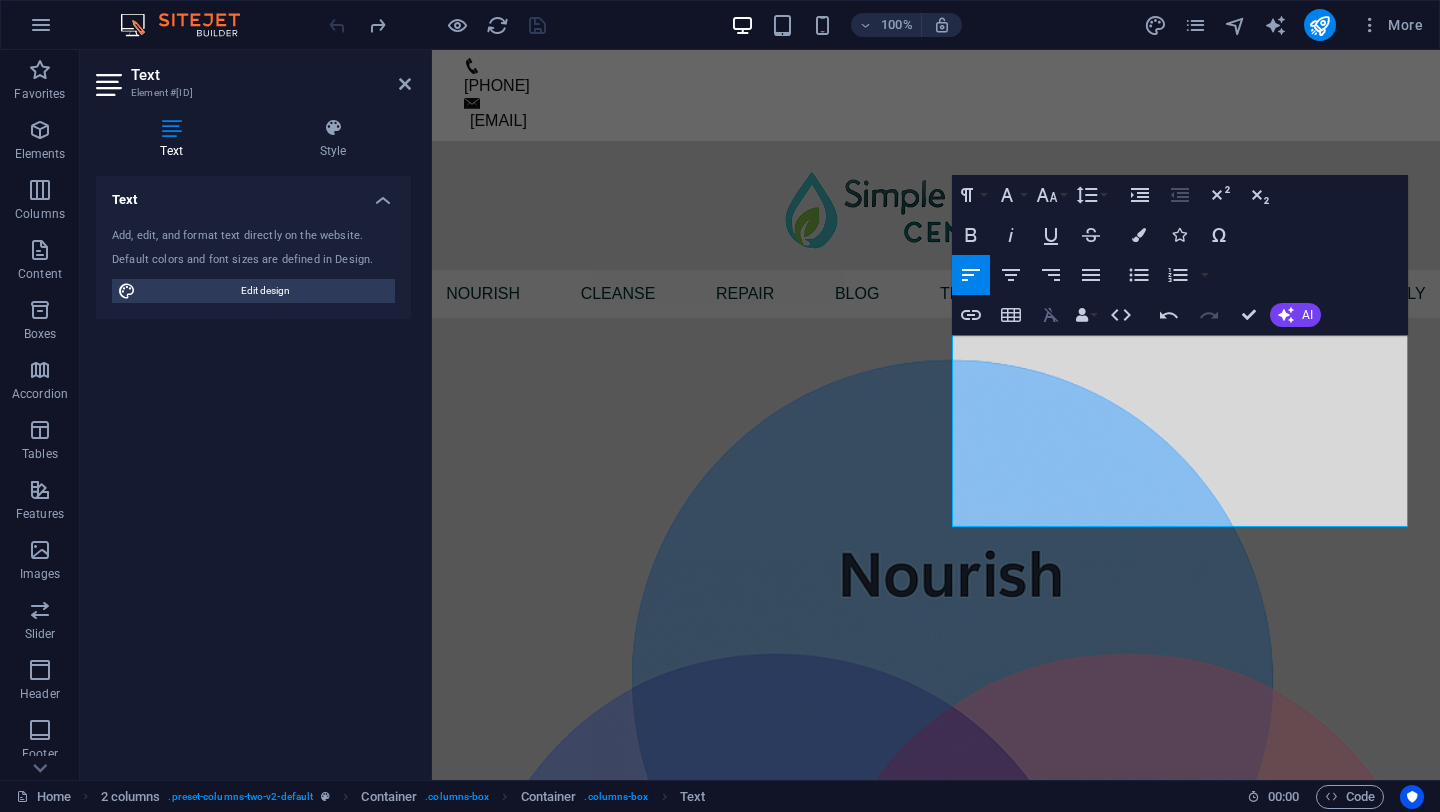 click 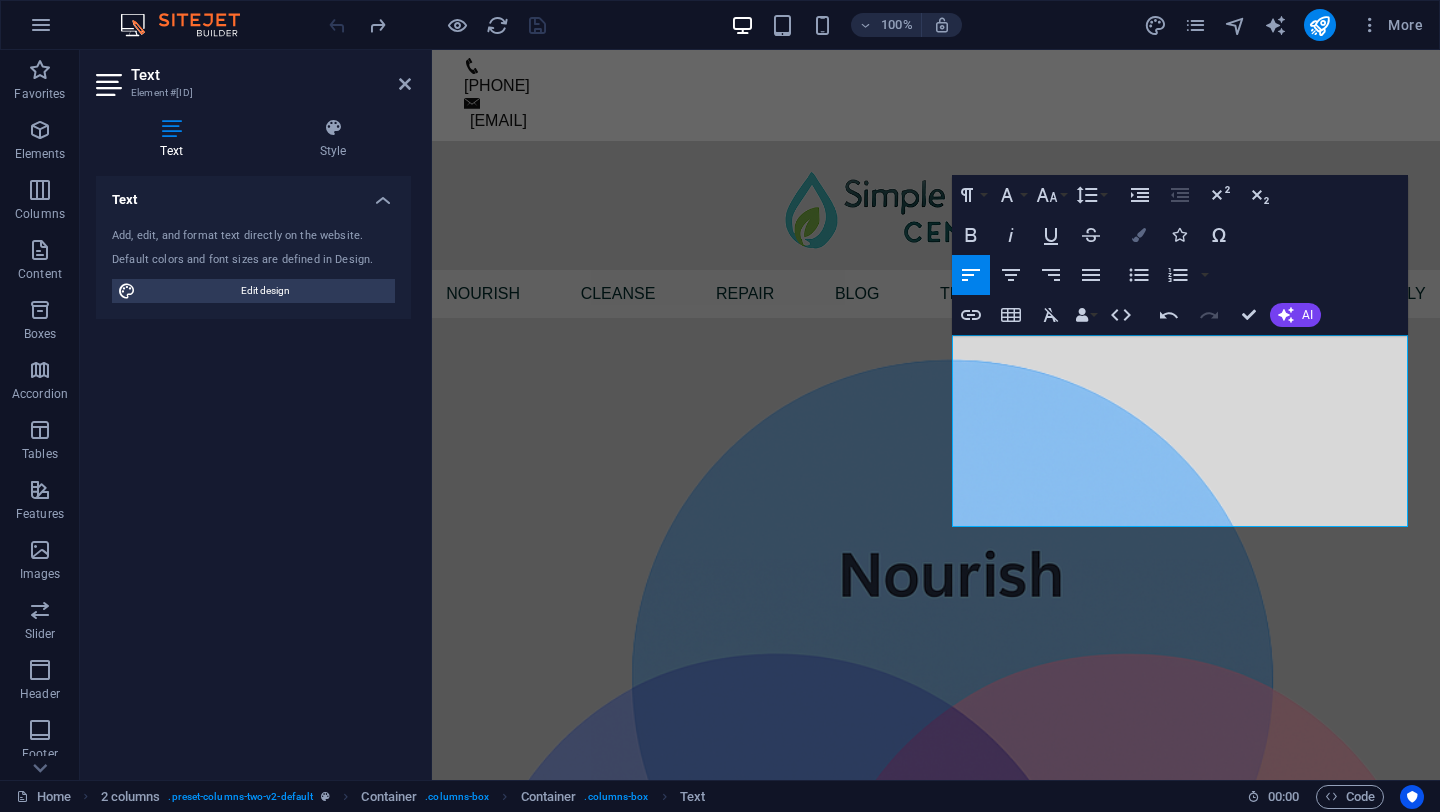 click on "Colors" at bounding box center (1139, 235) 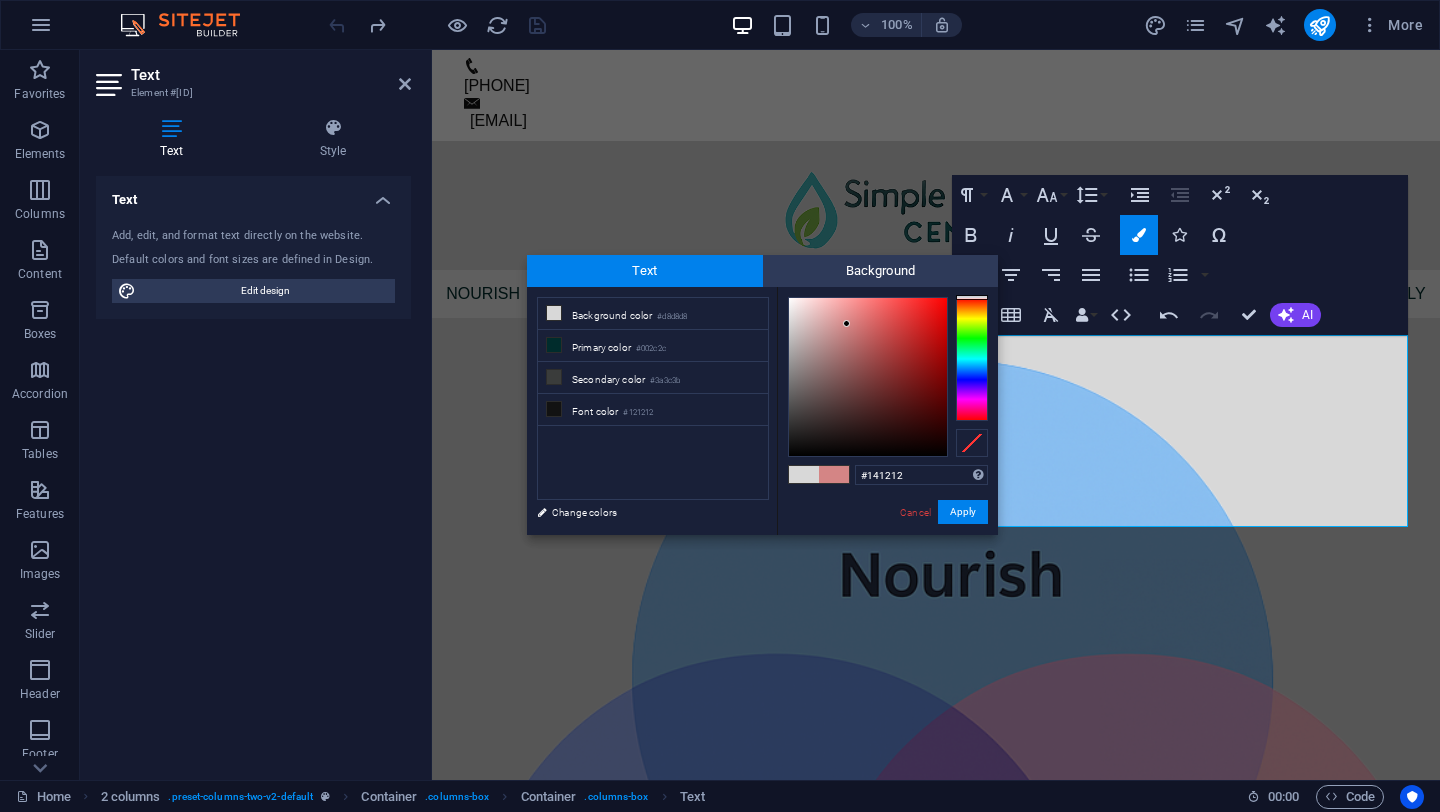 type on "#000000" 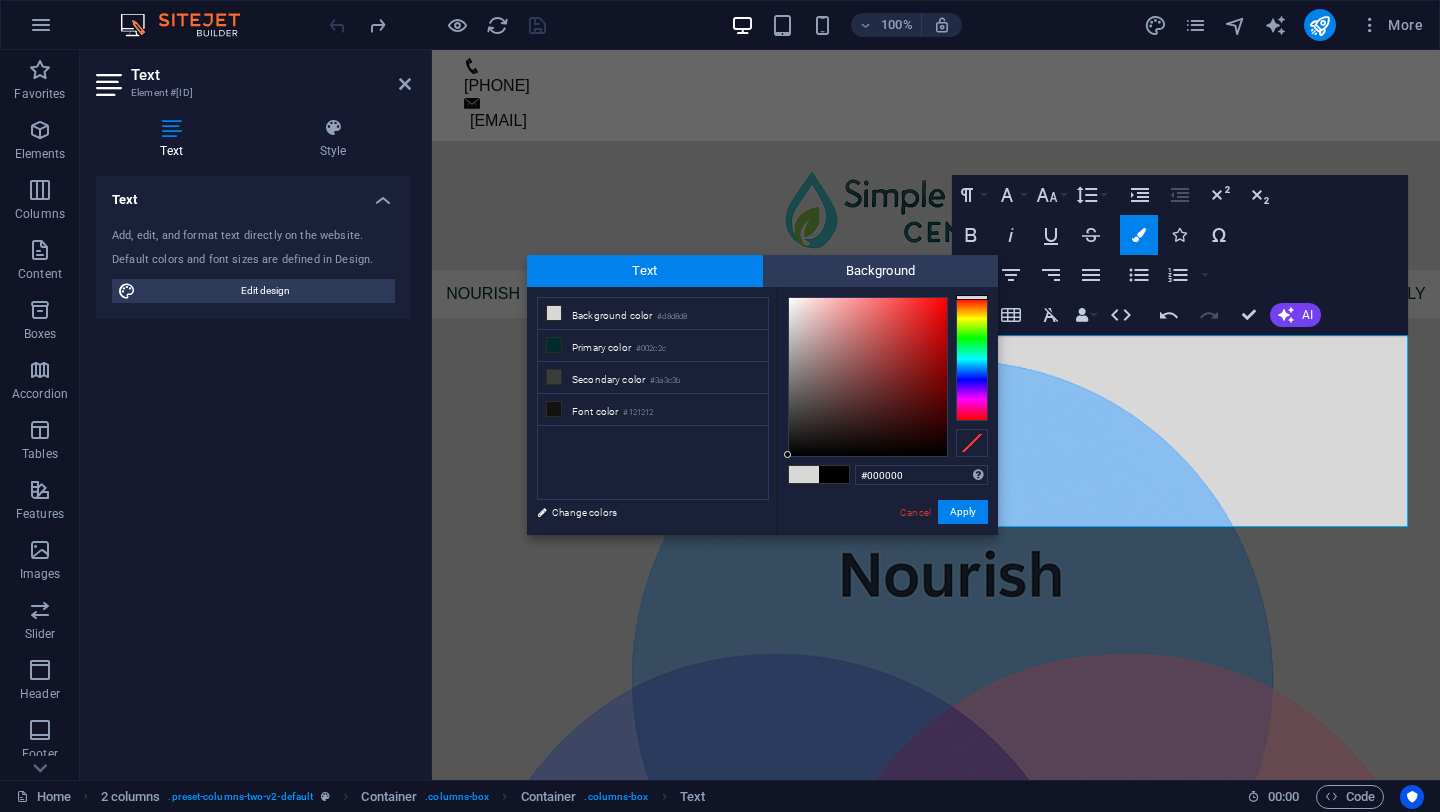 drag, startPoint x: 847, startPoint y: 324, endPoint x: 721, endPoint y: 535, distance: 245.75801 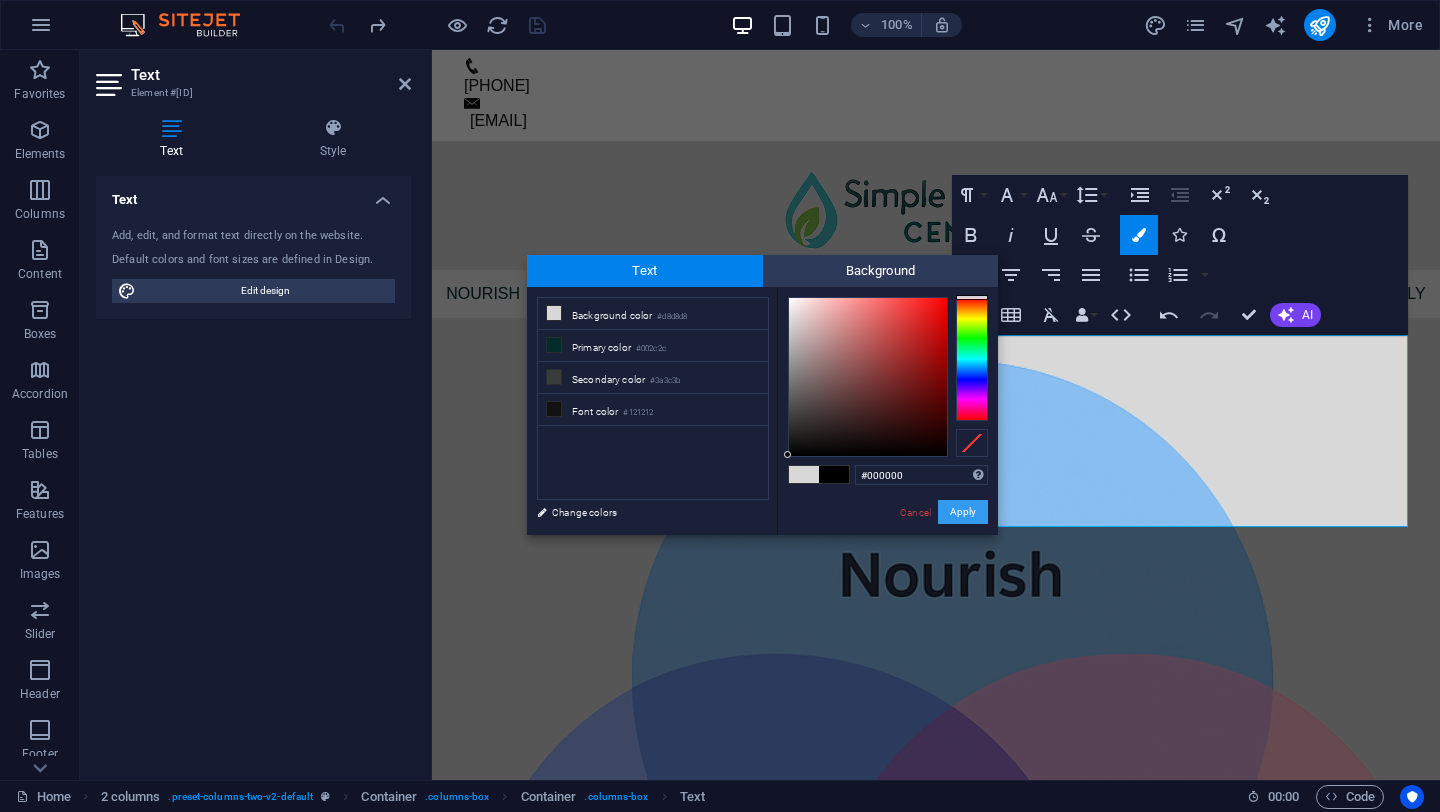 click on "Apply" at bounding box center (963, 512) 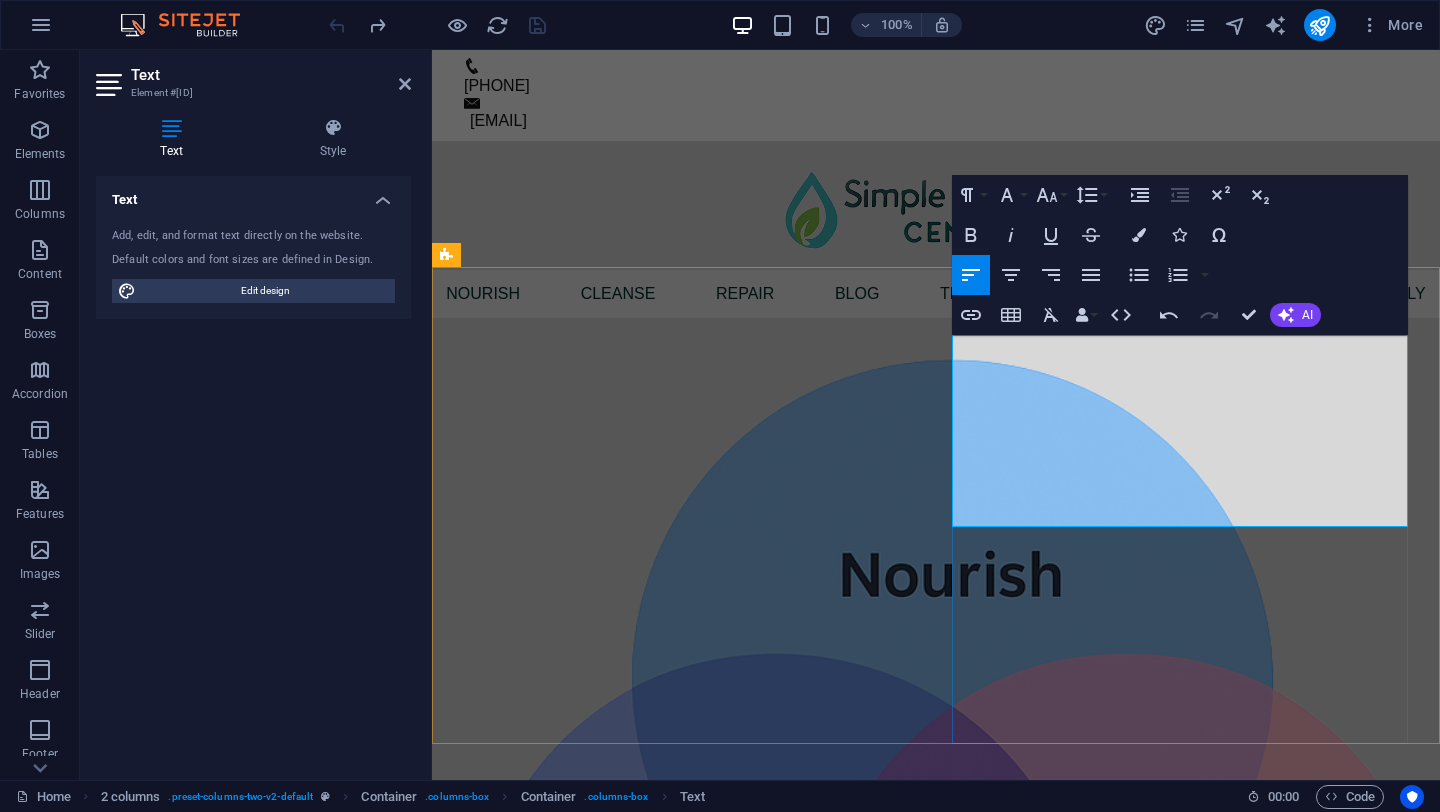 click on "True health comes from a balanced approach—one that nourishes, cleanses, and supports the body’s natural ability to heal. Nourishment fuels the body with essential nutrients, cleansing helps release built-up toxins, and repair allows for deep healing and renewal. When these elements work together, they create a foundation for lasting wellness and vitality. Embrace this path and begin making your well-being a daily priority—your vibrant life starts here."" at bounding box center [674, 1503] 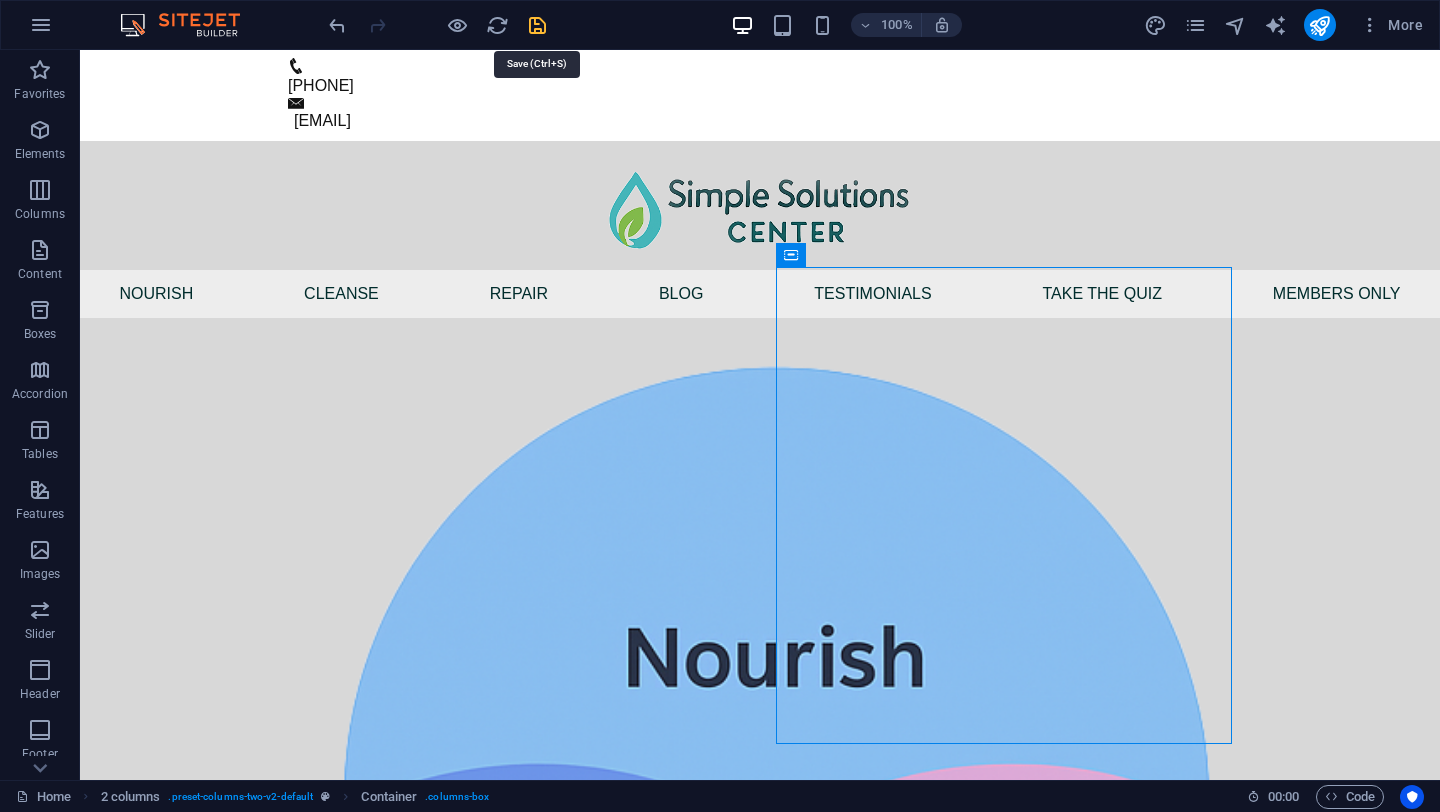 click at bounding box center (537, 25) 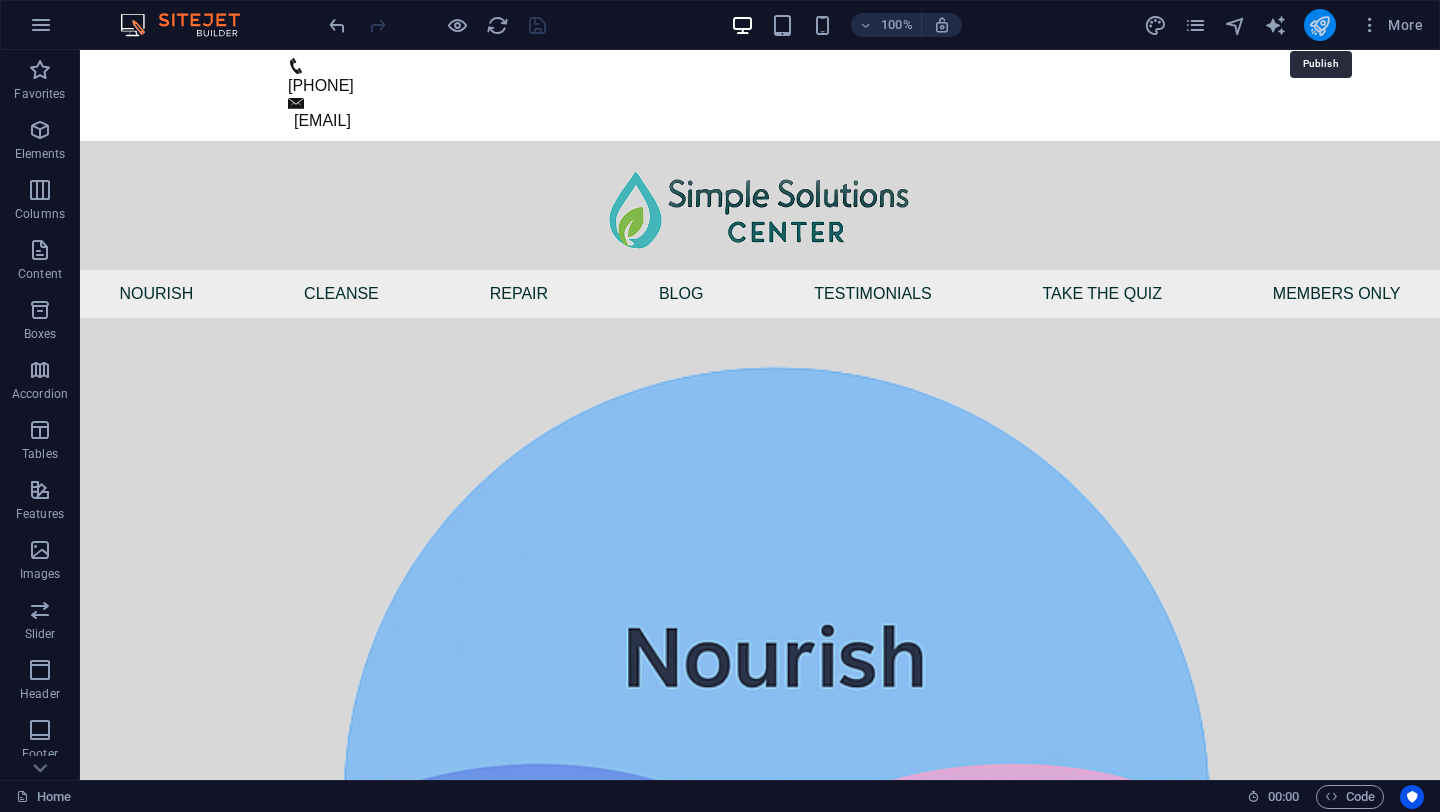 click at bounding box center (1319, 25) 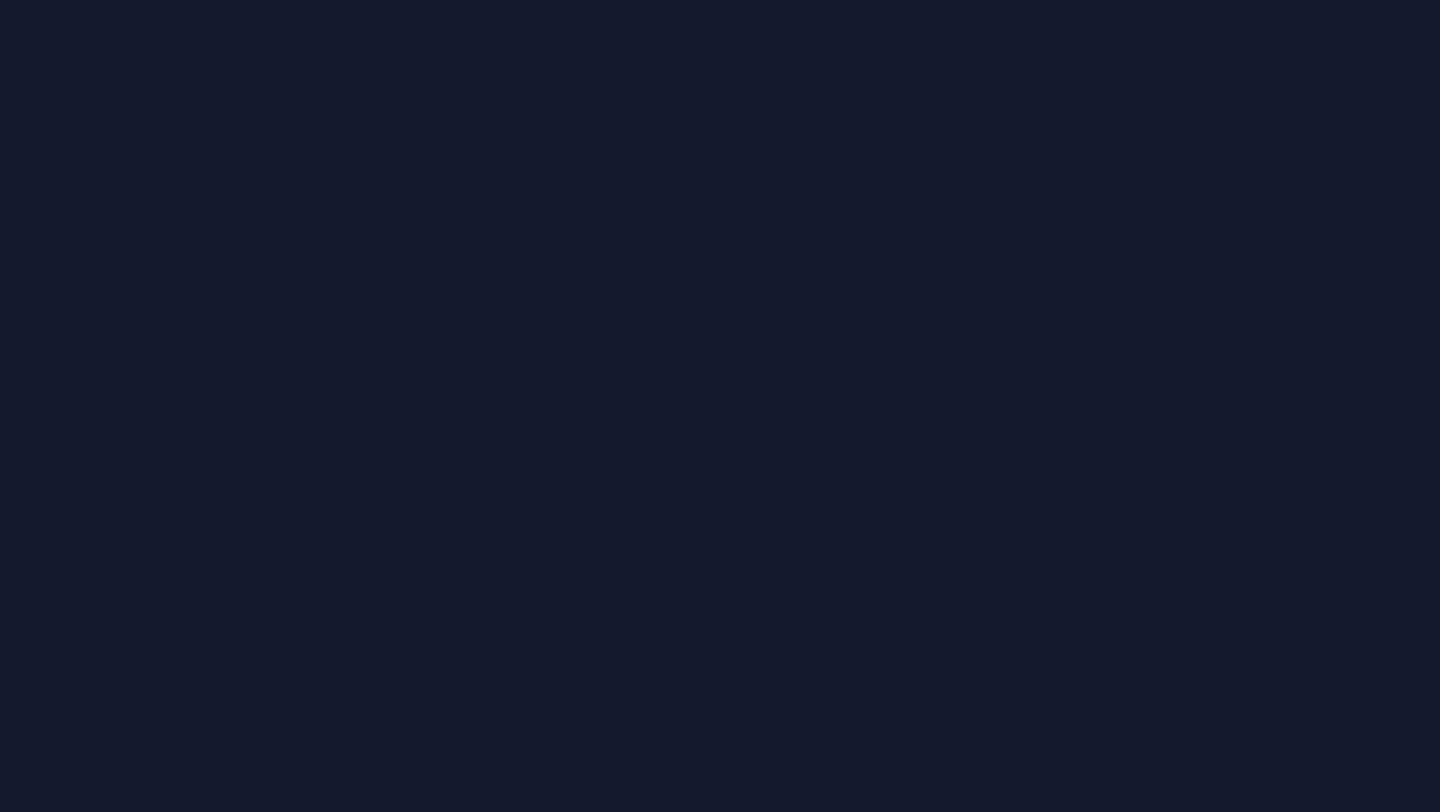 scroll, scrollTop: 0, scrollLeft: 0, axis: both 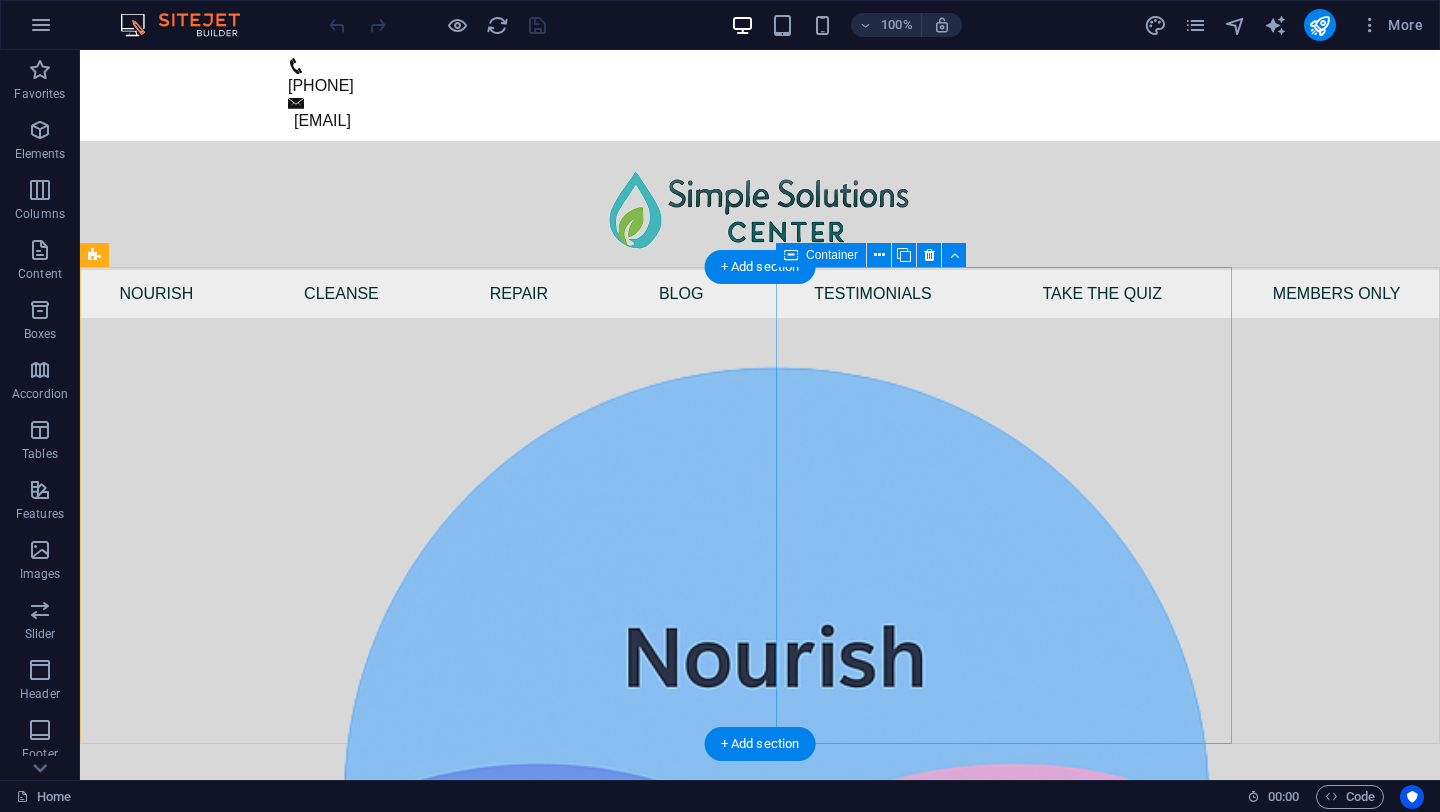 click on "Achieving Optimal Health True health comes from a balanced approach—one that nourishes, cleanses, and supports the body’s natural ability to heal. Nourishment fuels the body with essential nutrients, cleansing helps release built-up toxins, and repair allows for deep healing and renewal. When these elements work together, they create a foundation for lasting wellness and vitality. Embrace this path and begin making your well-being a daily priority—your vibrant life starts here." at bounding box center [324, 1817] 